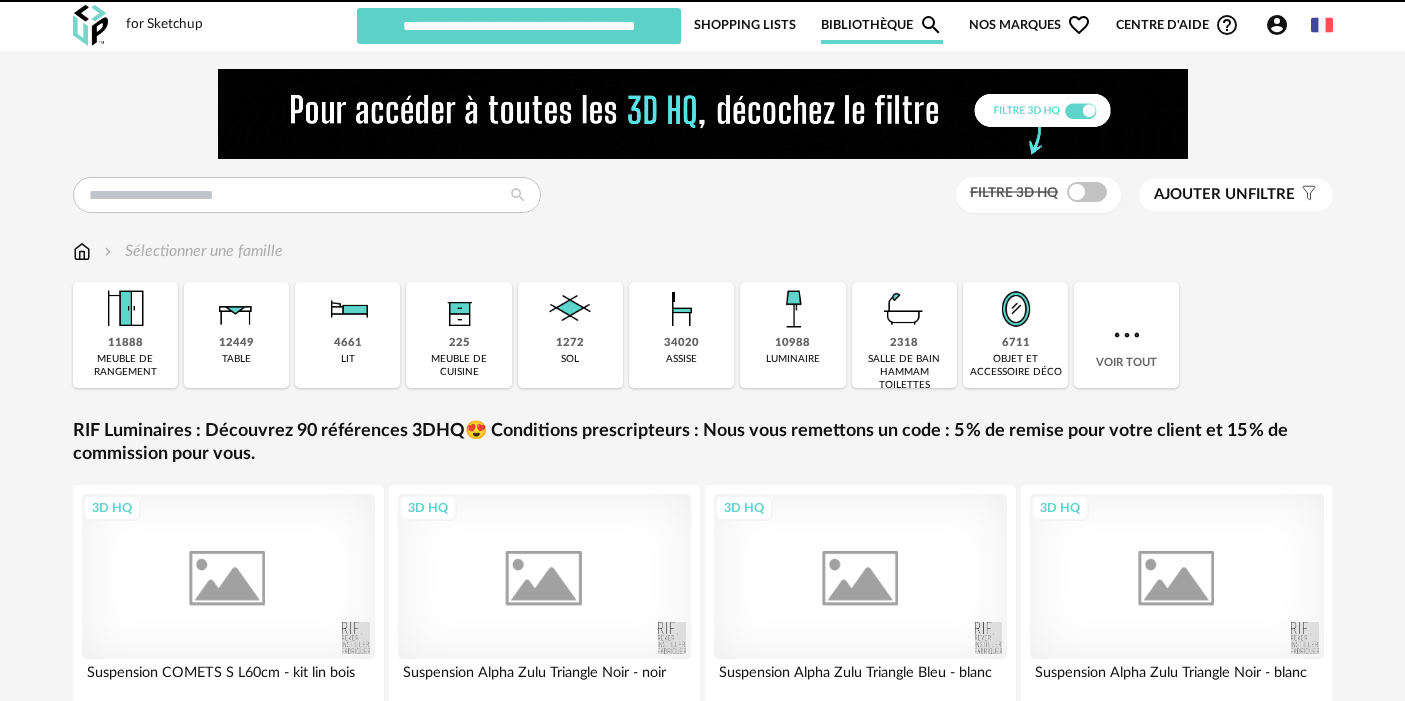 scroll, scrollTop: 0, scrollLeft: 0, axis: both 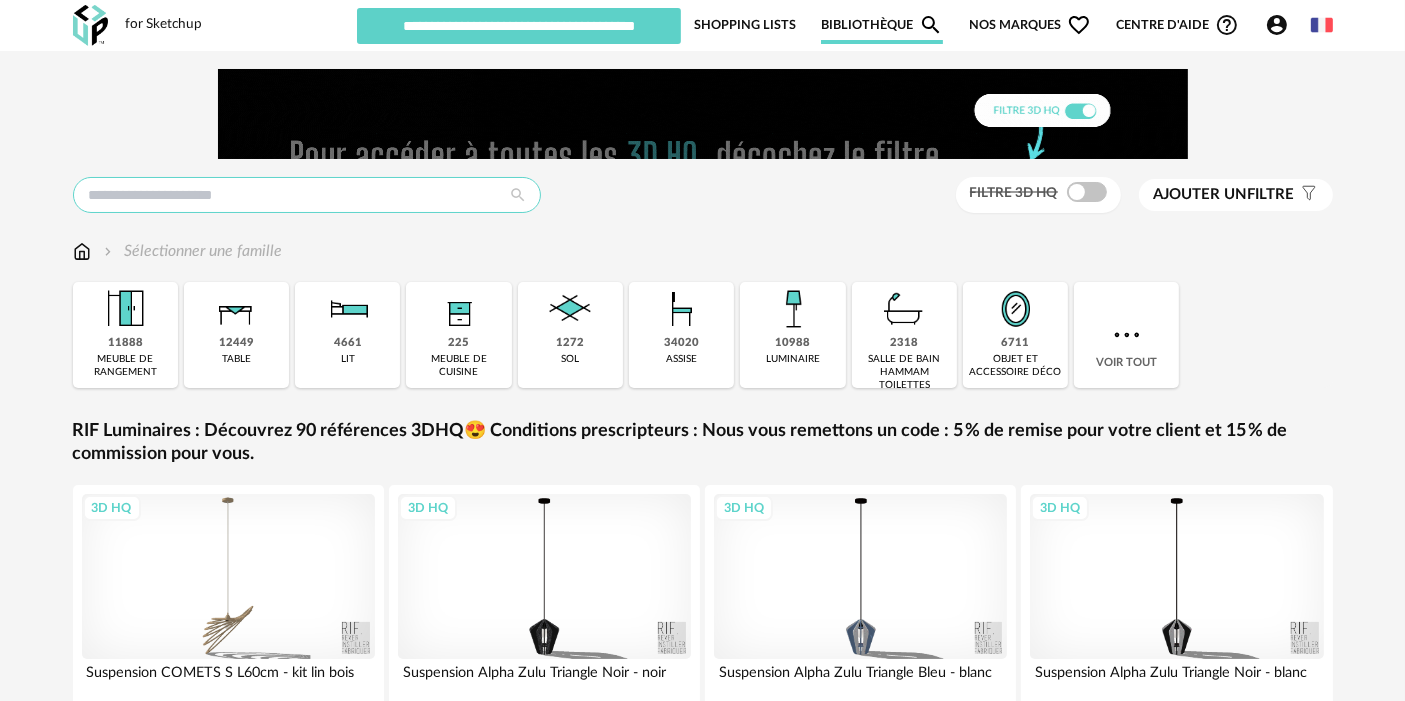 click at bounding box center (307, 195) 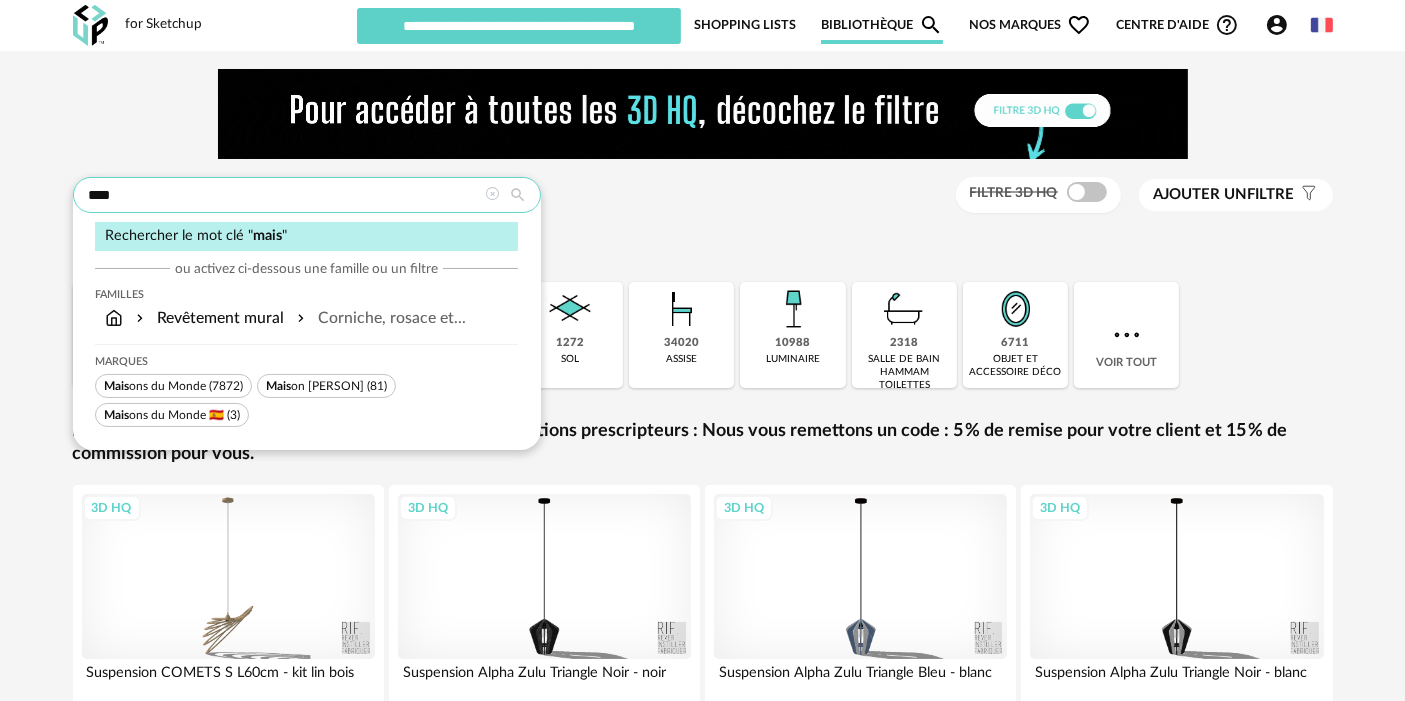 type on "****" 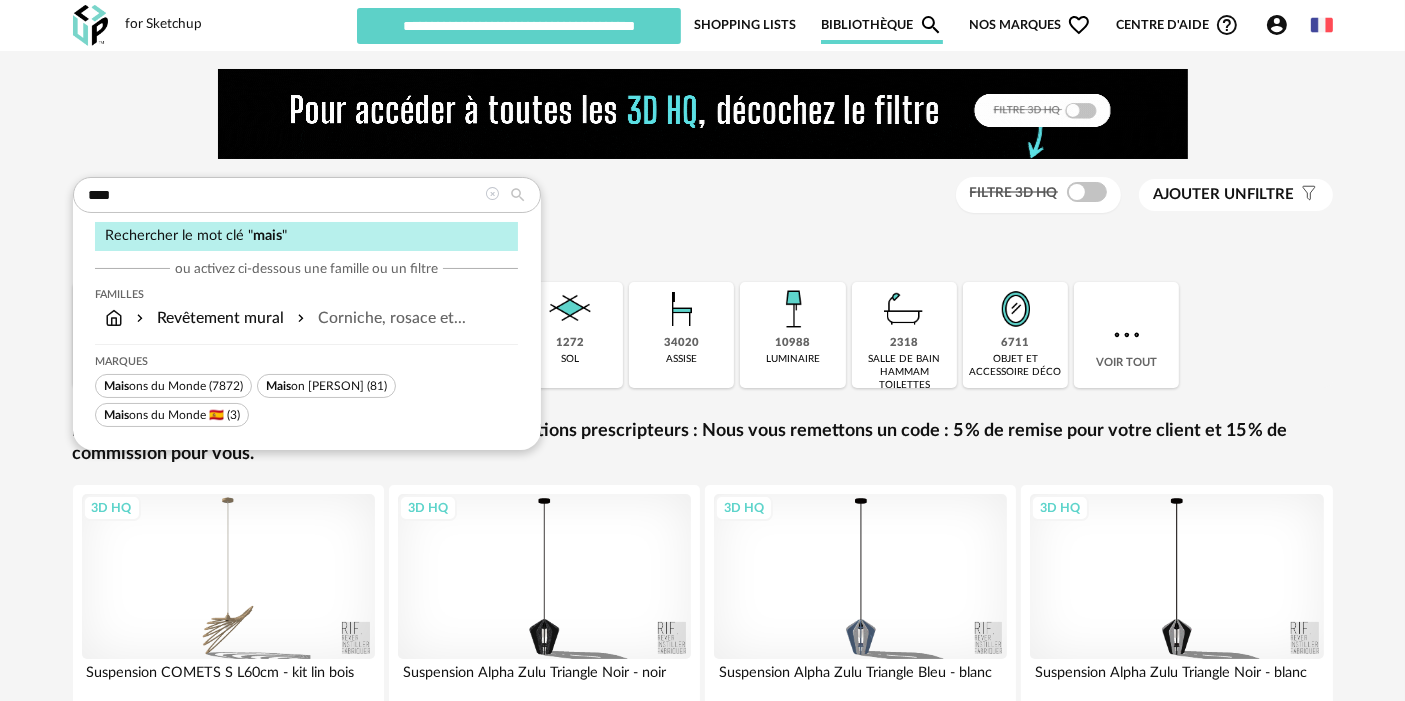 click on "(7872)" at bounding box center (226, 386) 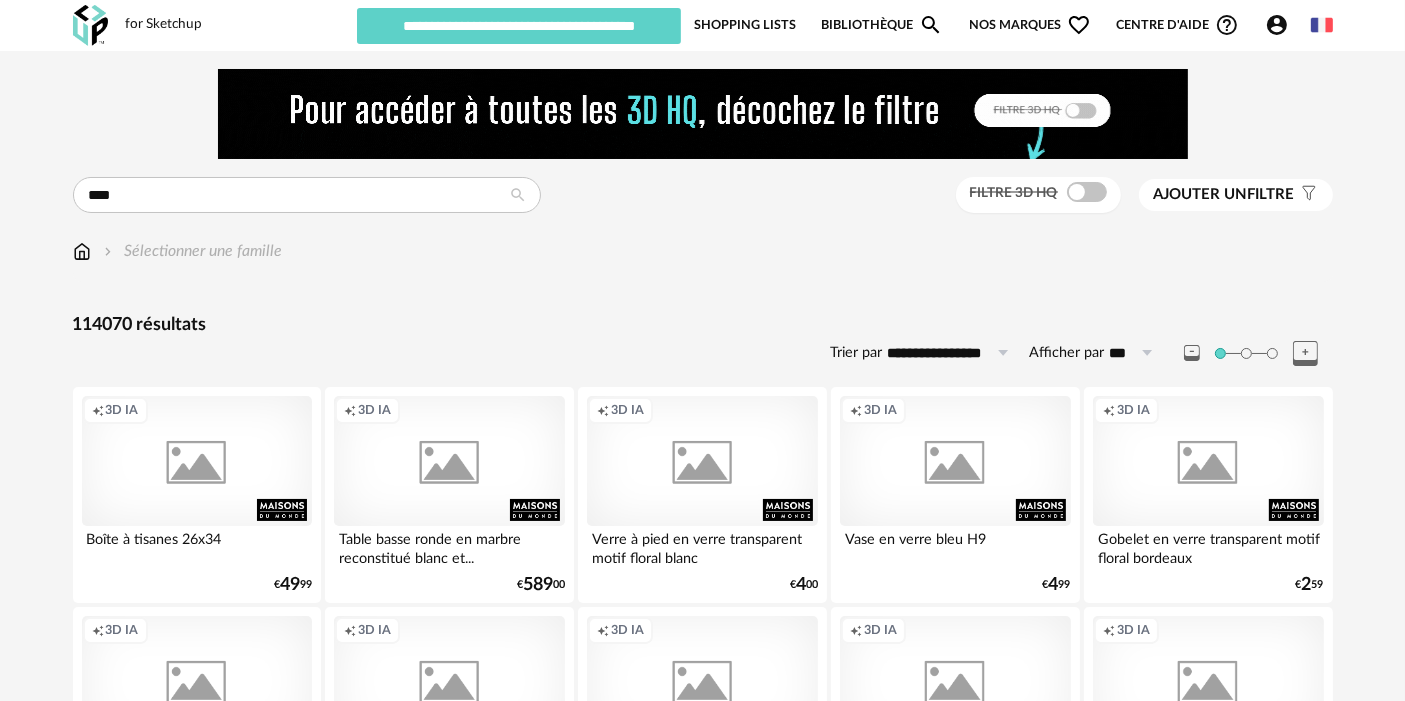 type 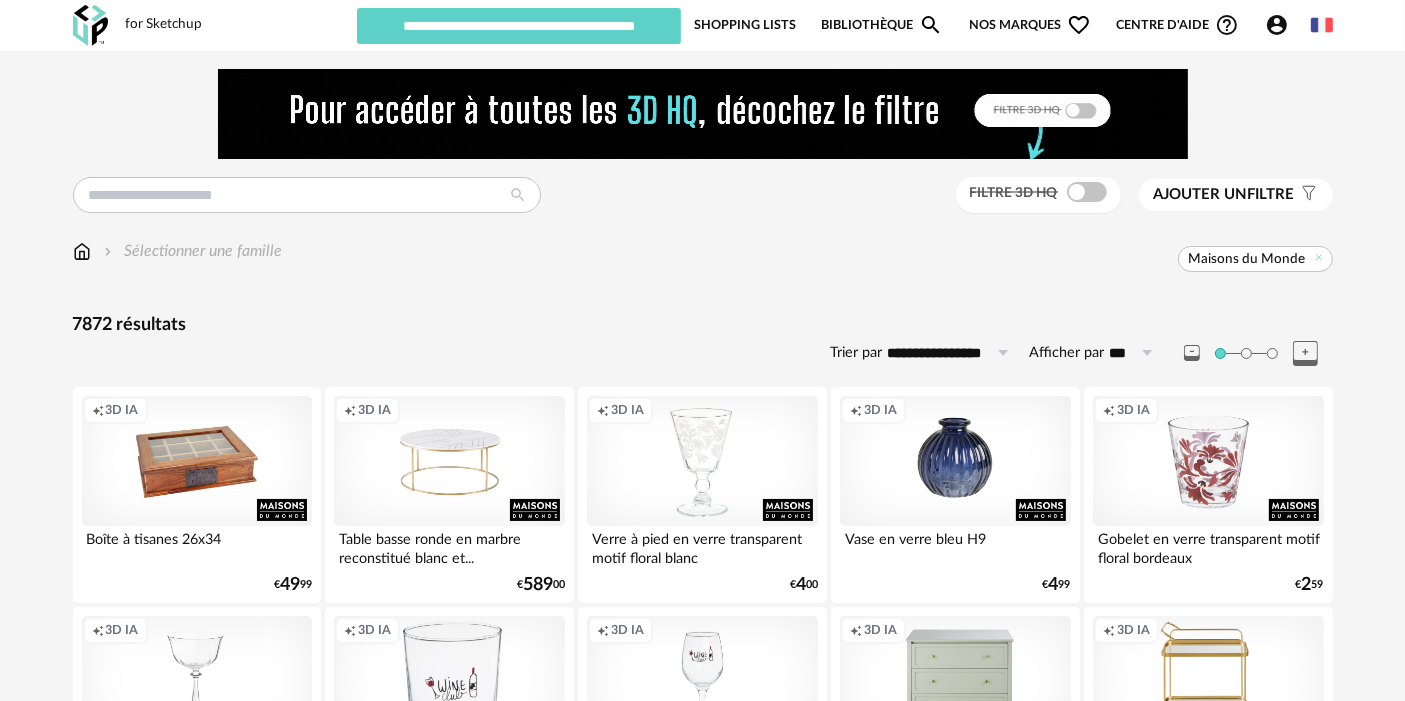 click on "Creation icon   3D IA" at bounding box center (955, 461) 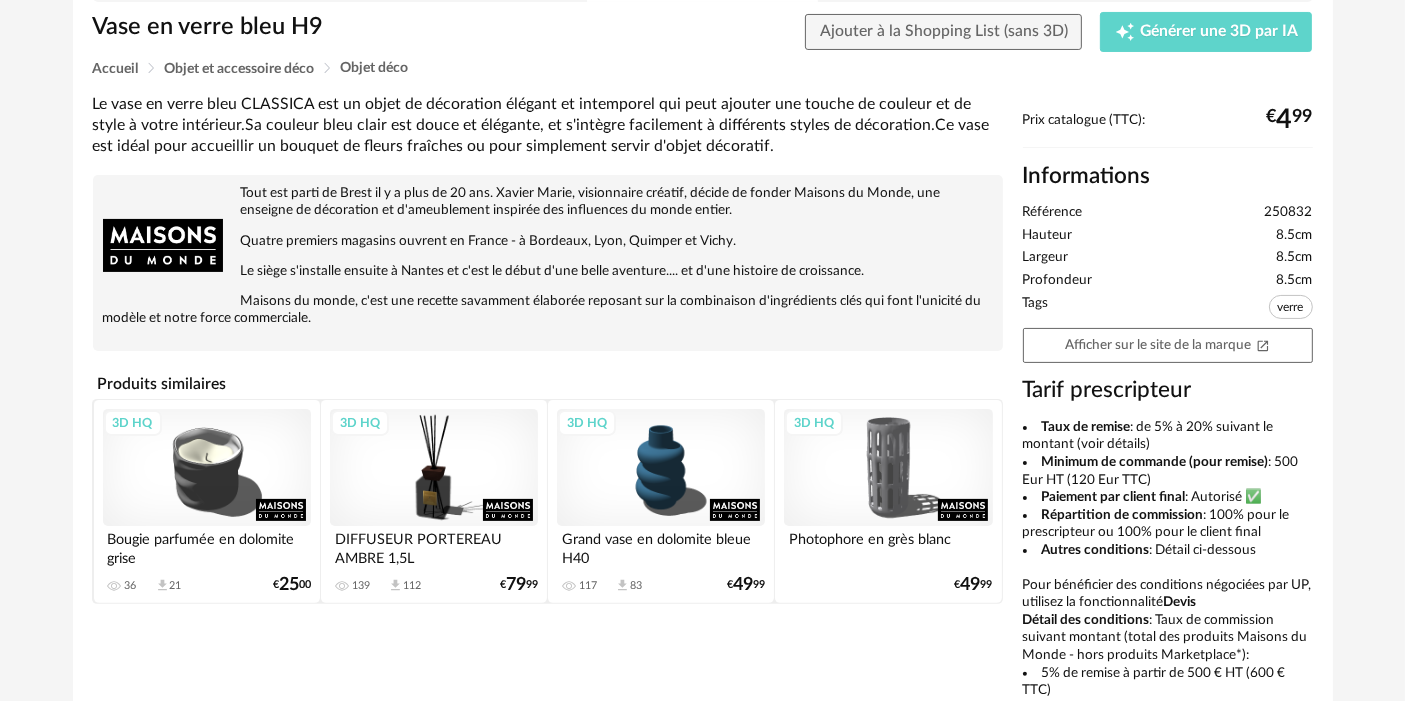 scroll, scrollTop: 448, scrollLeft: 0, axis: vertical 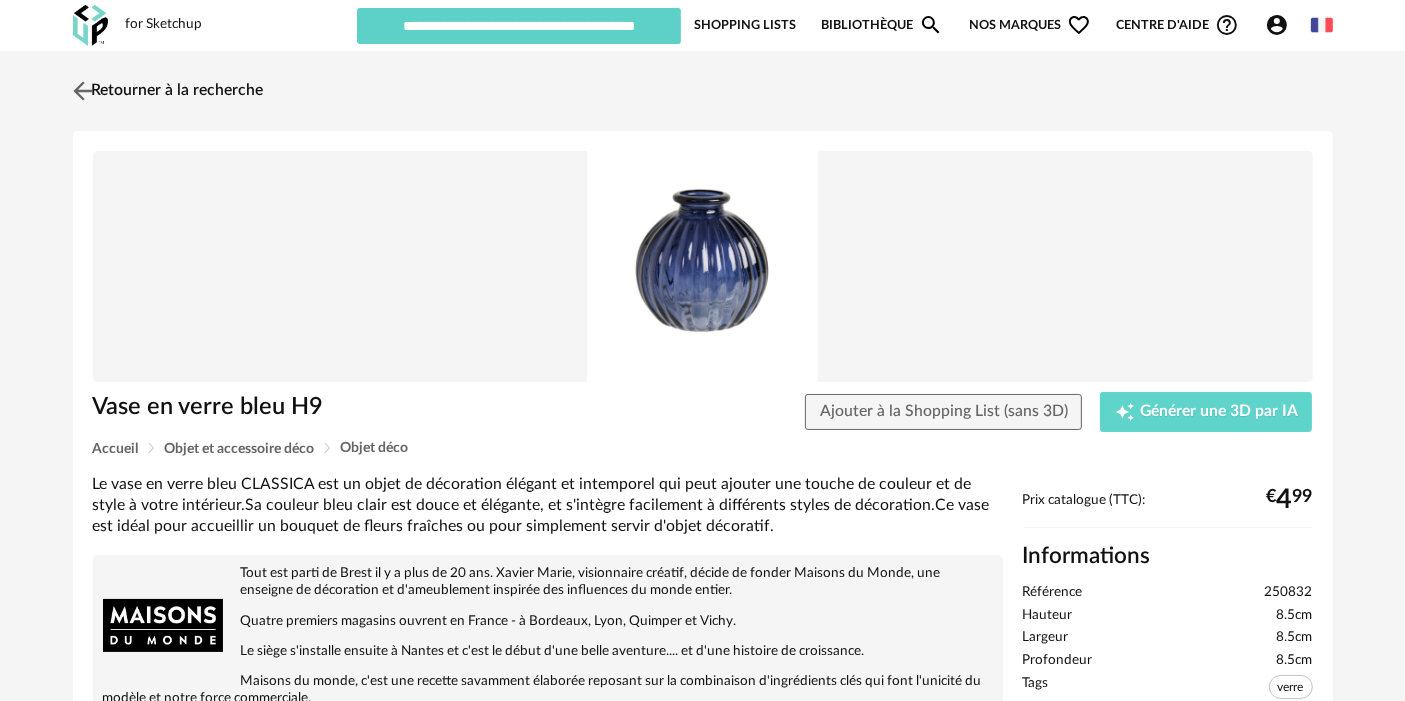 click on "Retourner à la recherche" at bounding box center [166, 91] 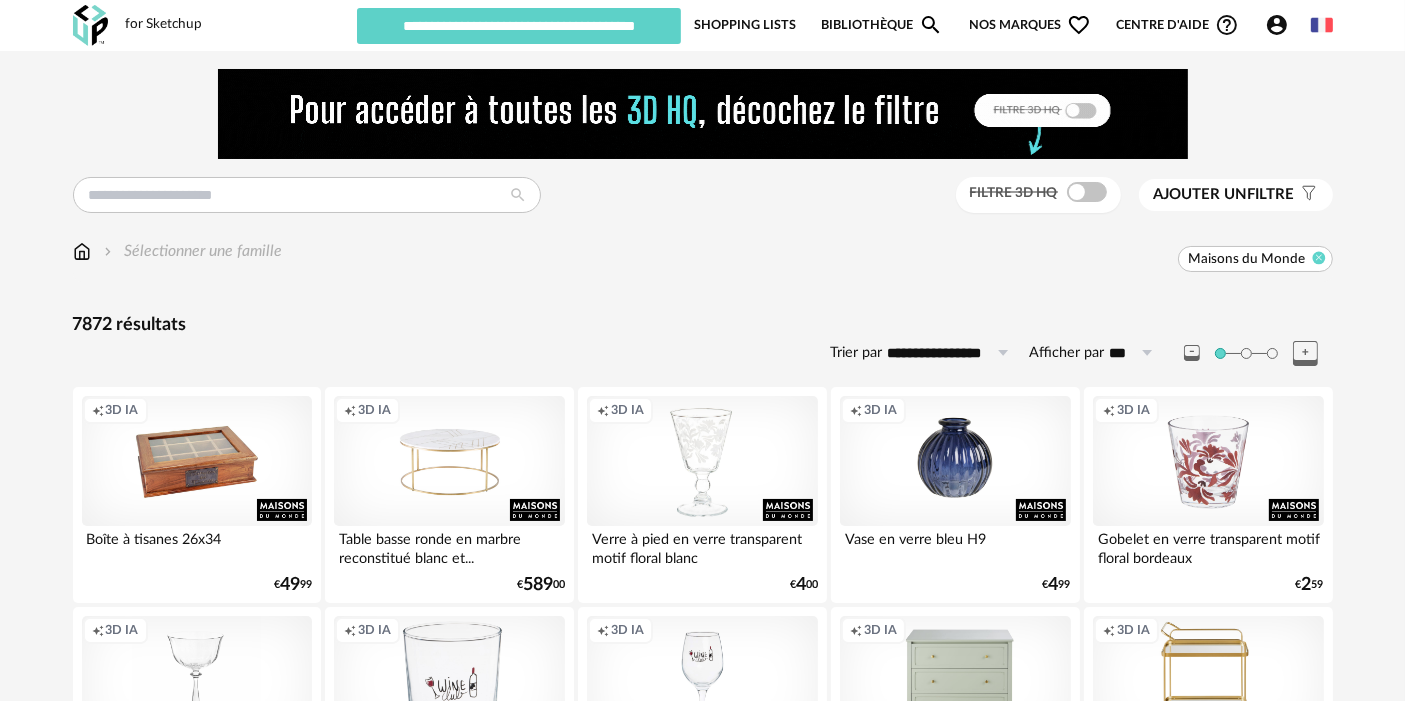 click at bounding box center [1318, 257] 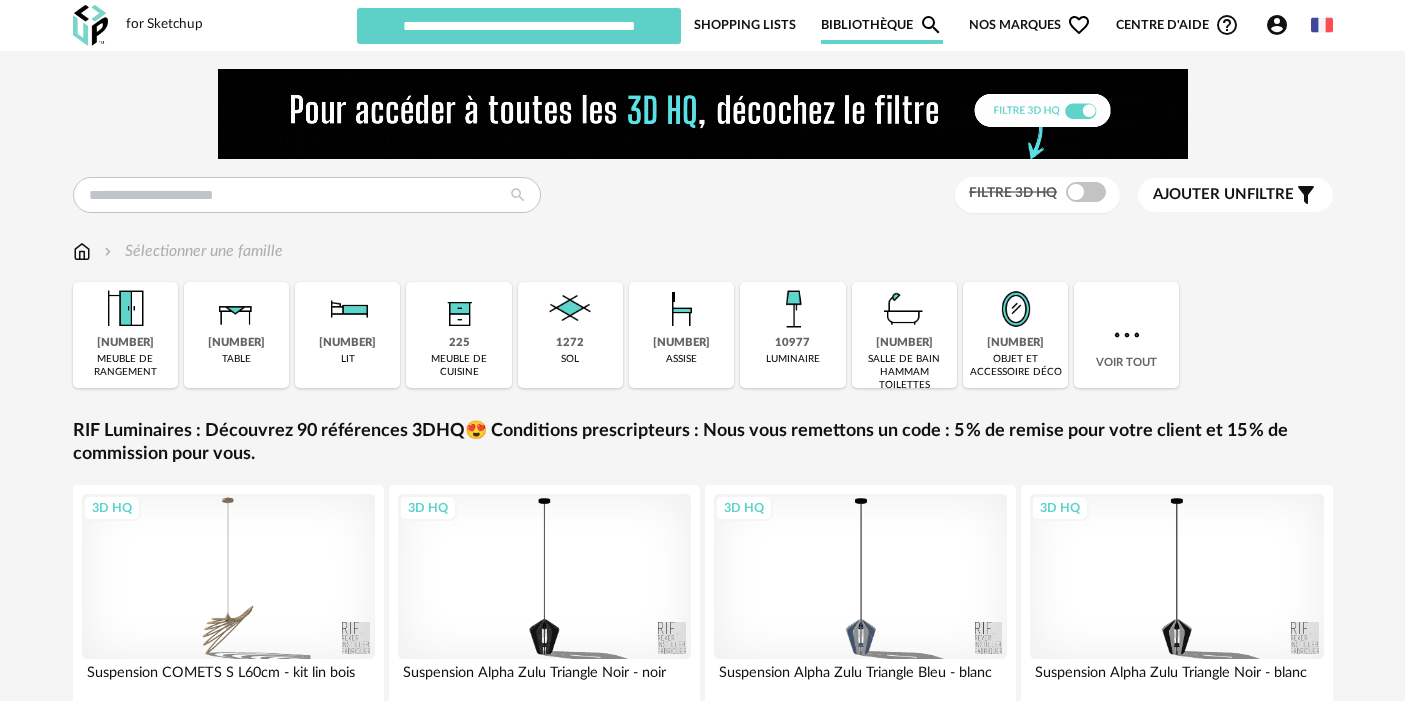 scroll, scrollTop: 0, scrollLeft: 0, axis: both 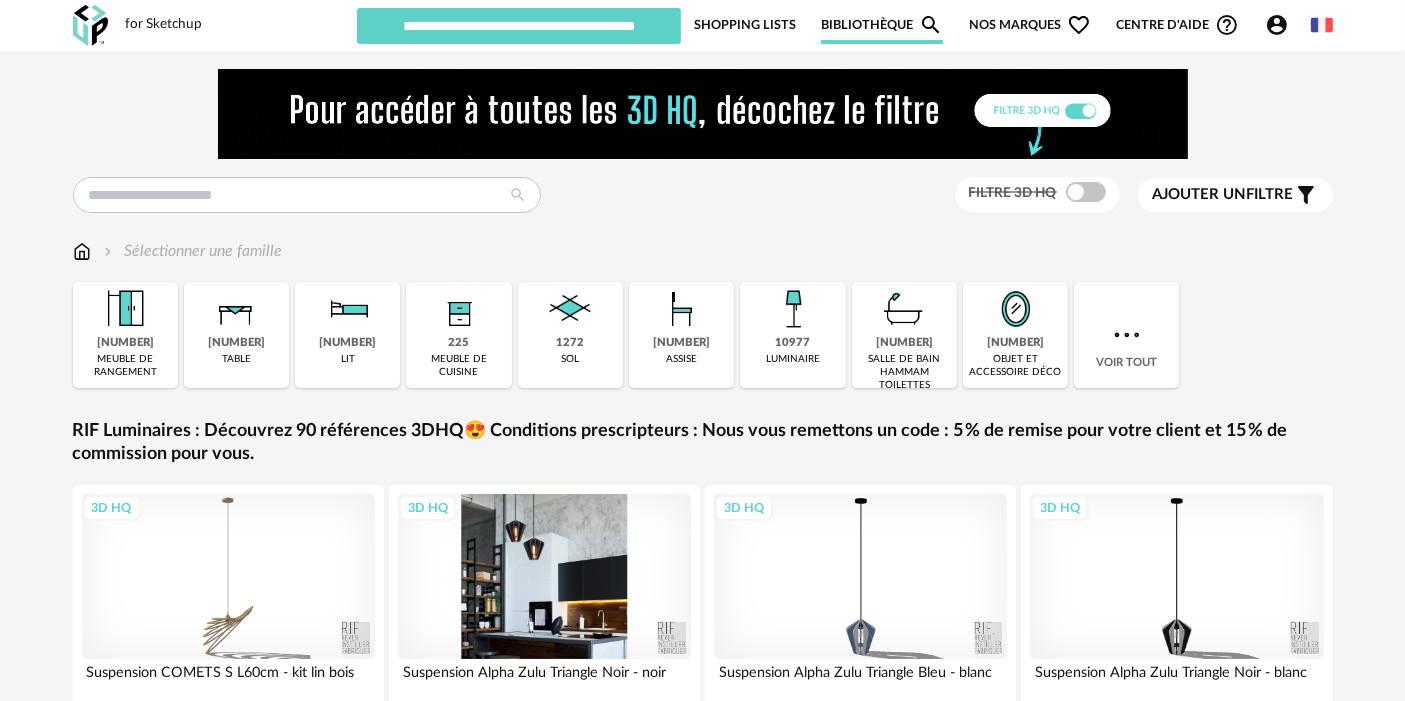 click on "3D HQ" at bounding box center [545, 576] 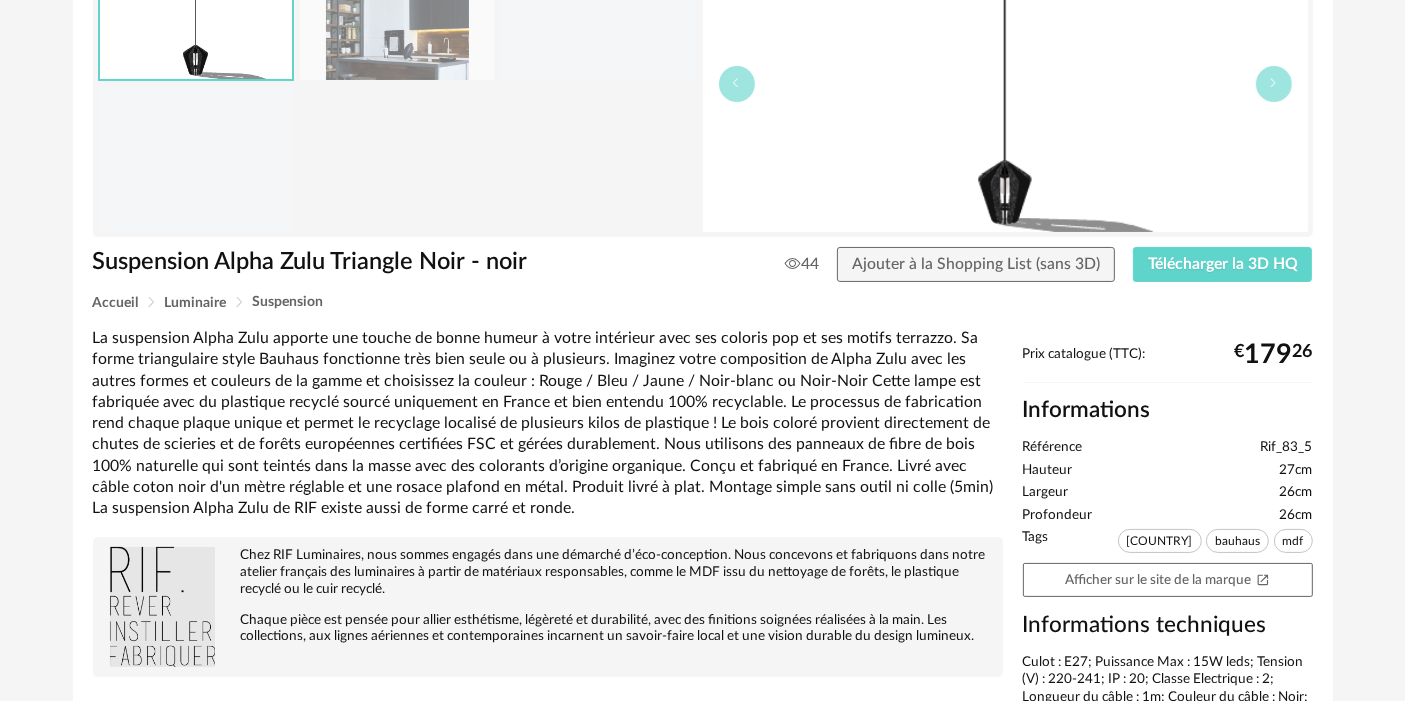 scroll, scrollTop: 243, scrollLeft: 0, axis: vertical 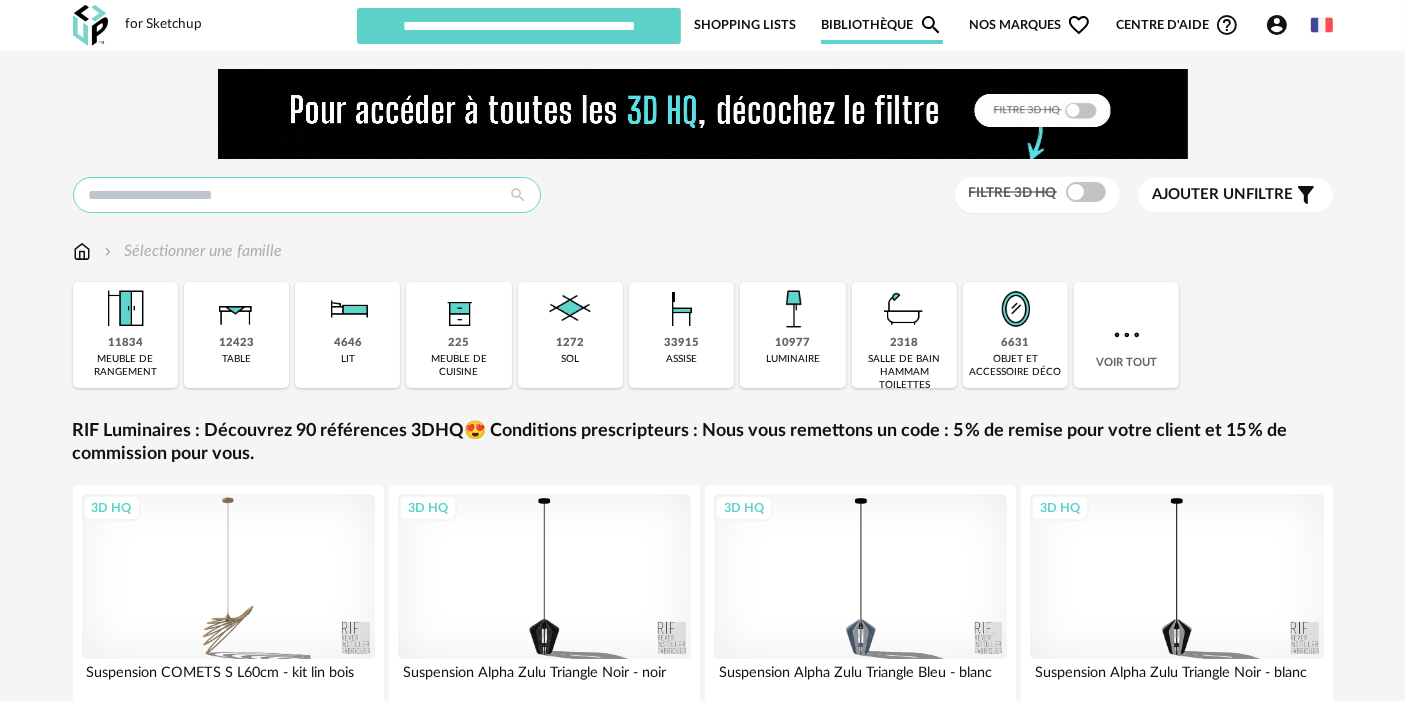 click at bounding box center [307, 195] 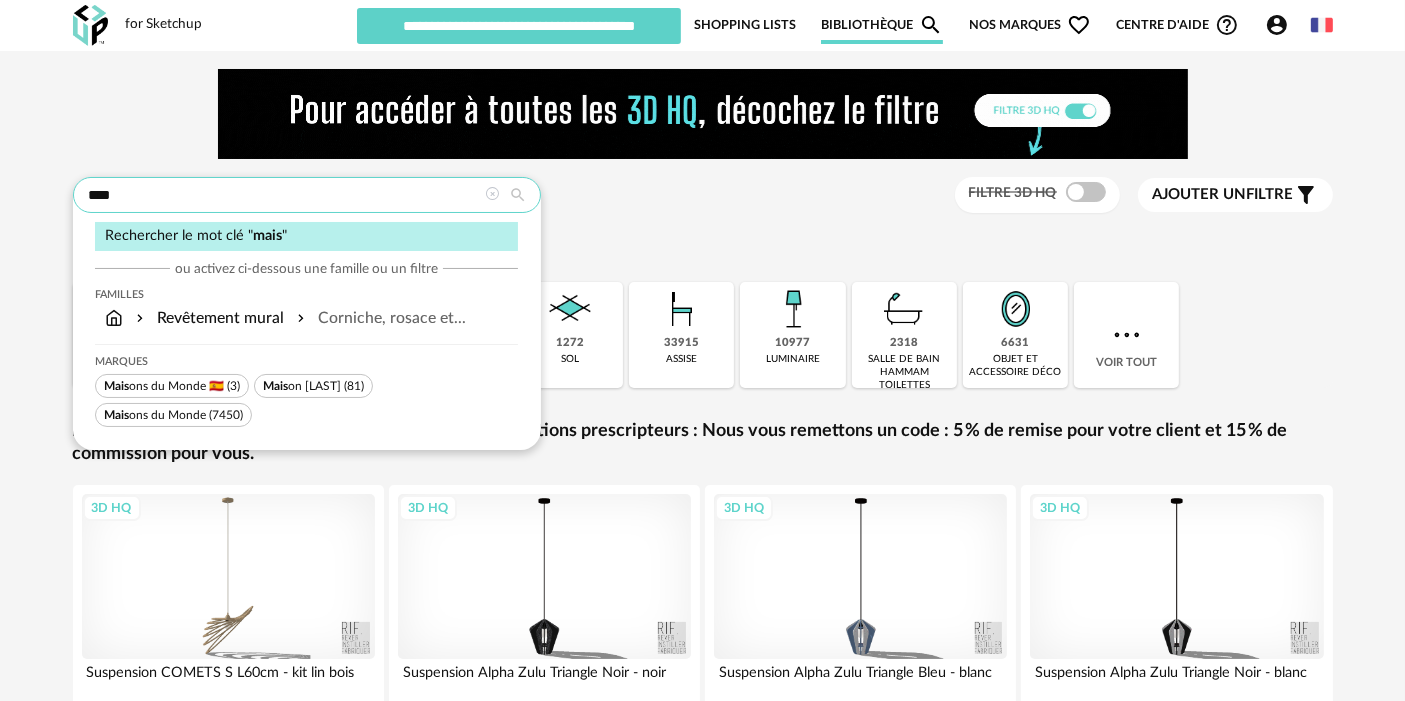 type on "****" 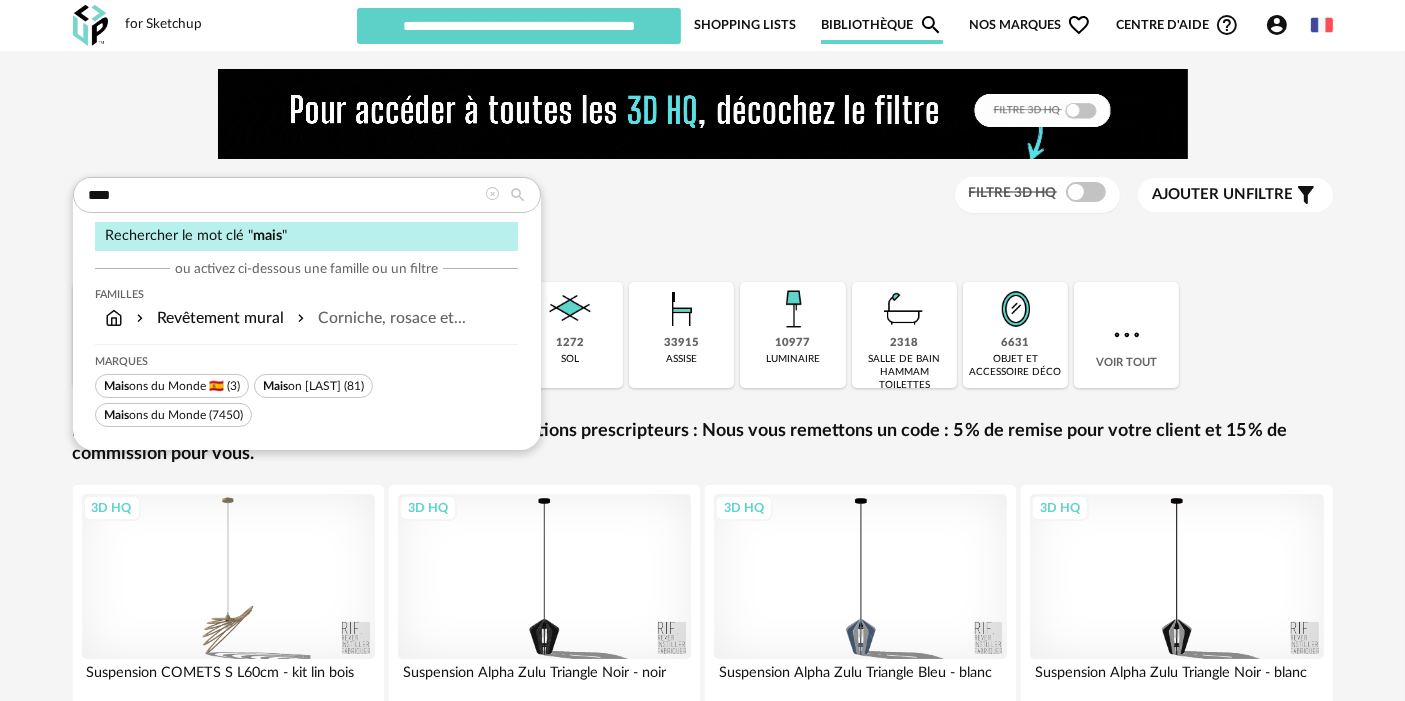 click on "Mais ons du Monde" at bounding box center (155, 415) 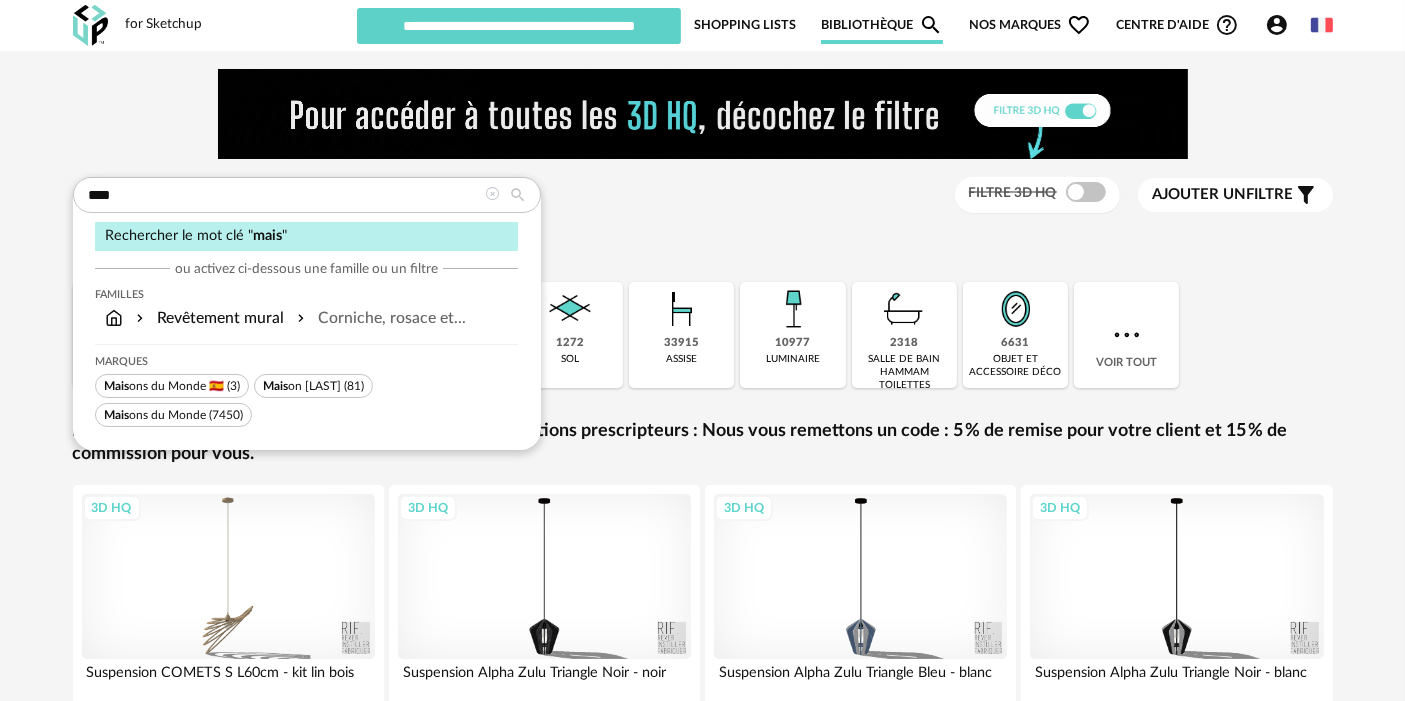 type 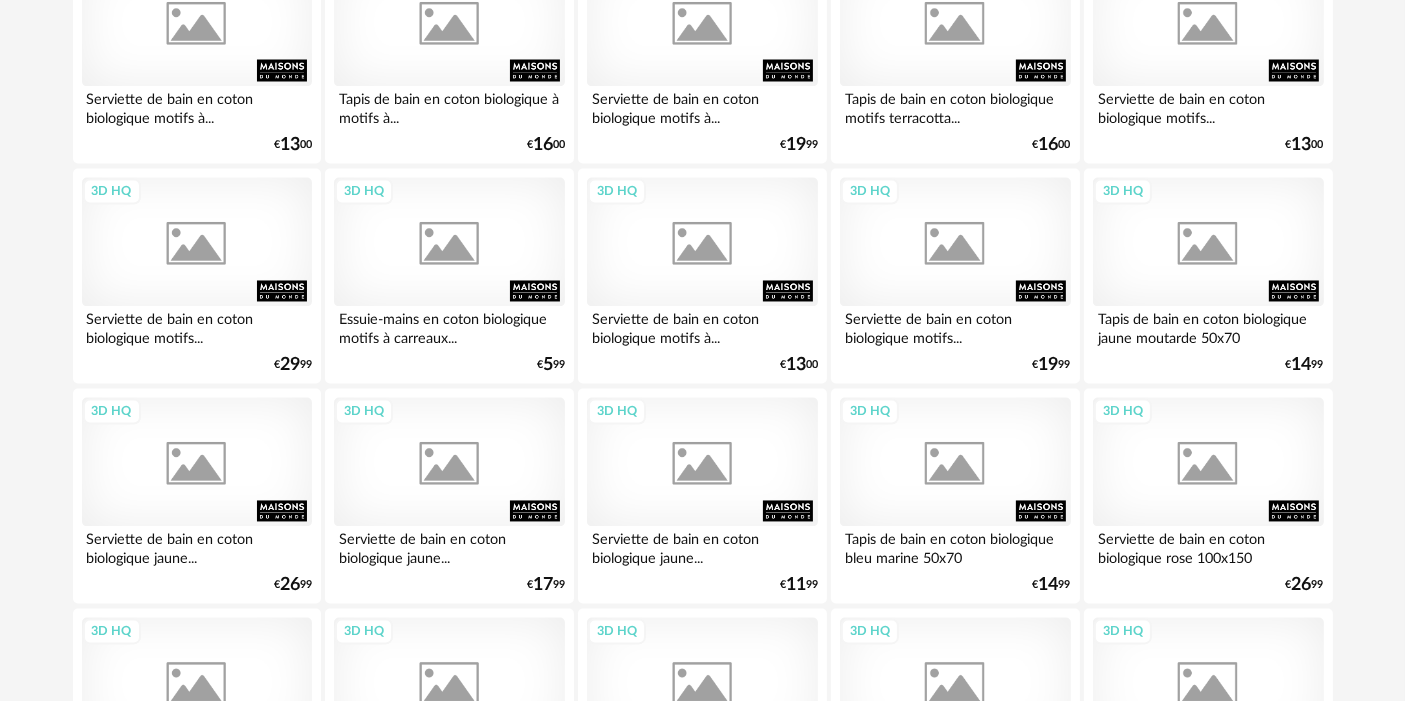 scroll, scrollTop: 3872, scrollLeft: 0, axis: vertical 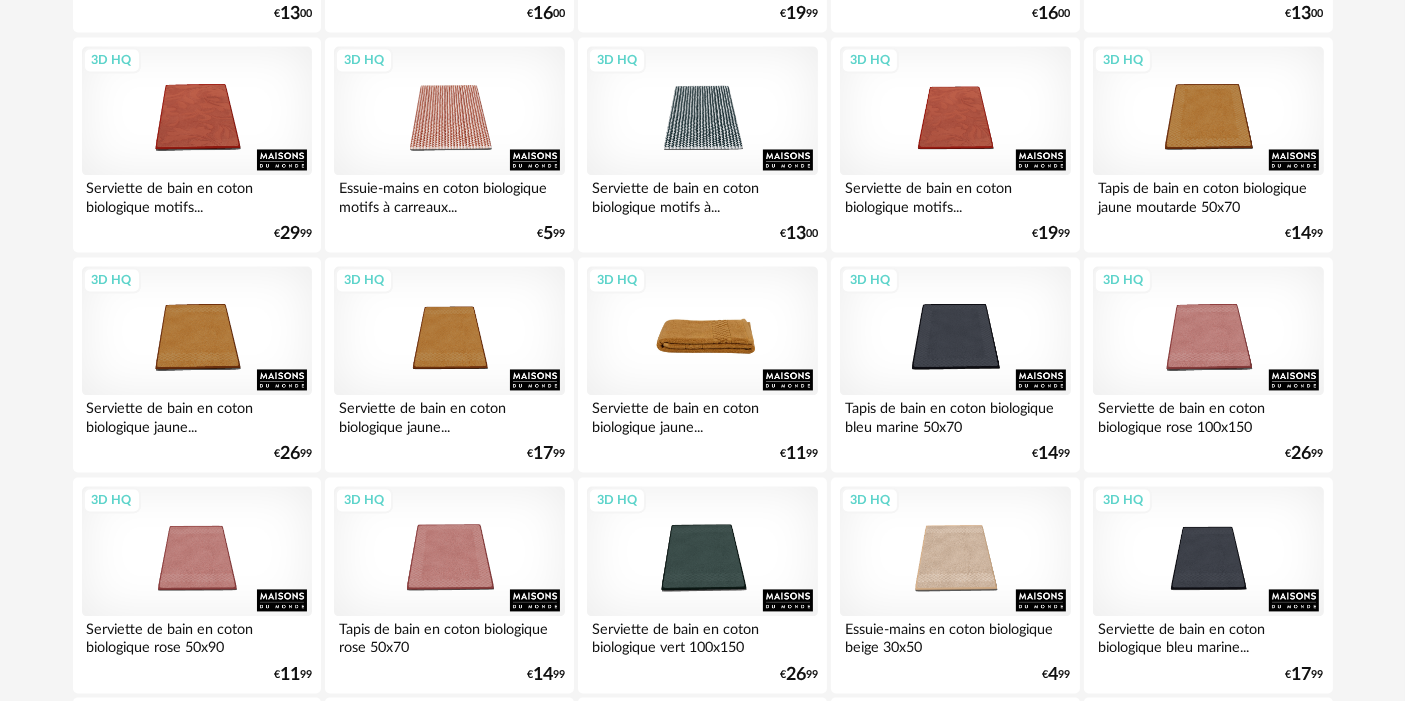 click on "3D HQ" at bounding box center (702, 331) 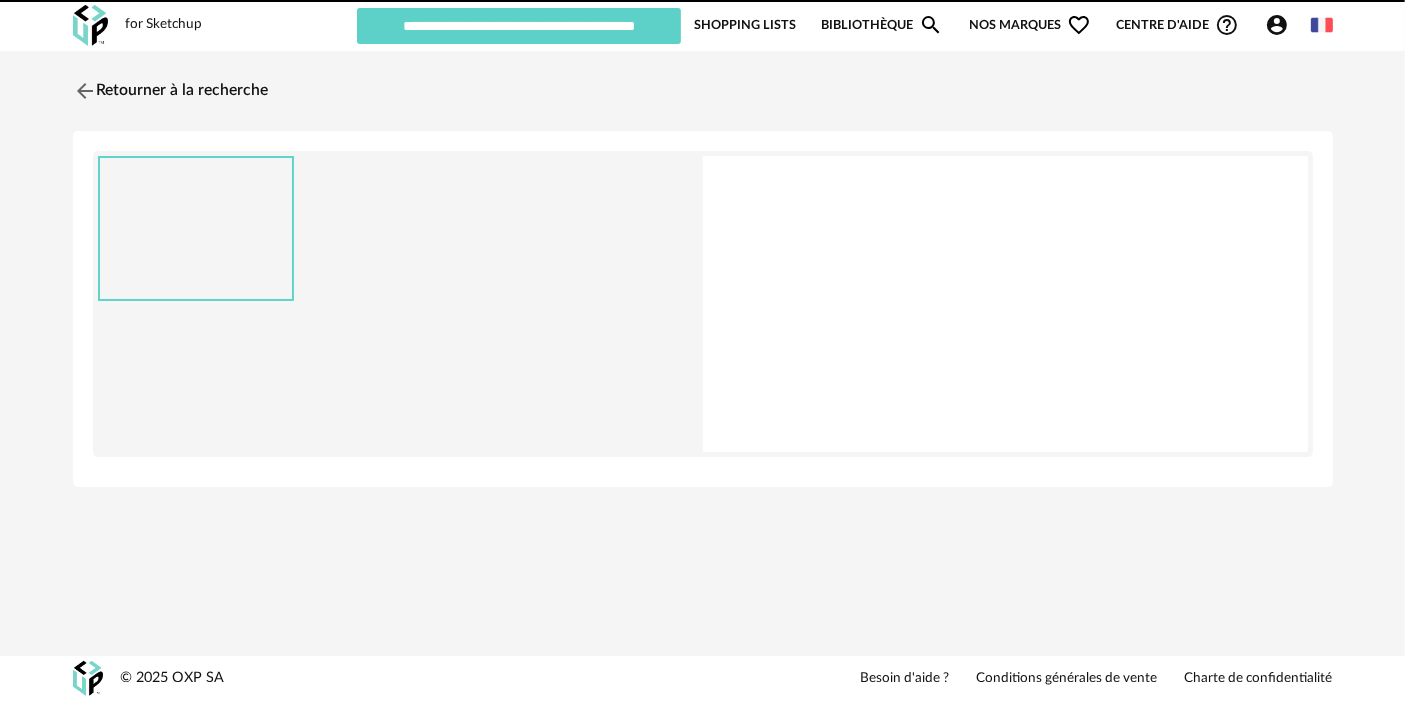 scroll, scrollTop: 0, scrollLeft: 0, axis: both 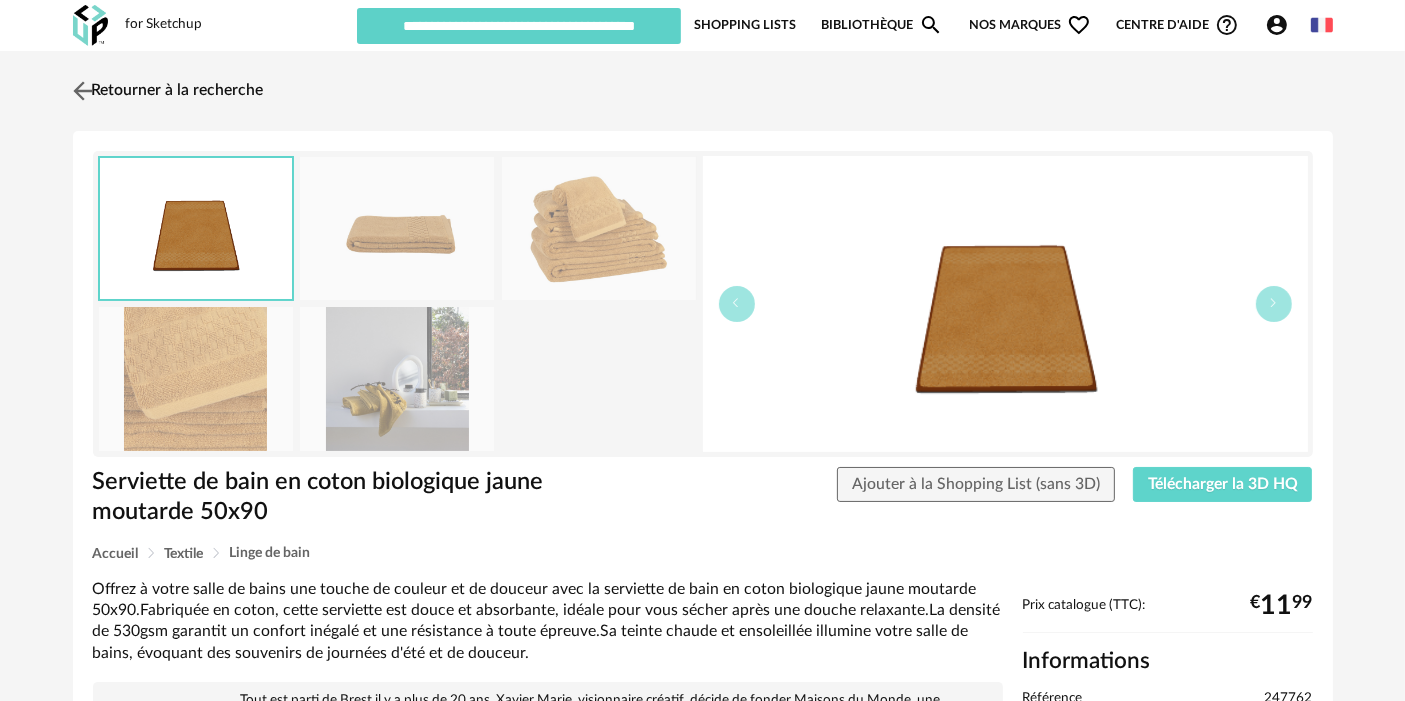 click on "Retourner à la recherche" at bounding box center [166, 91] 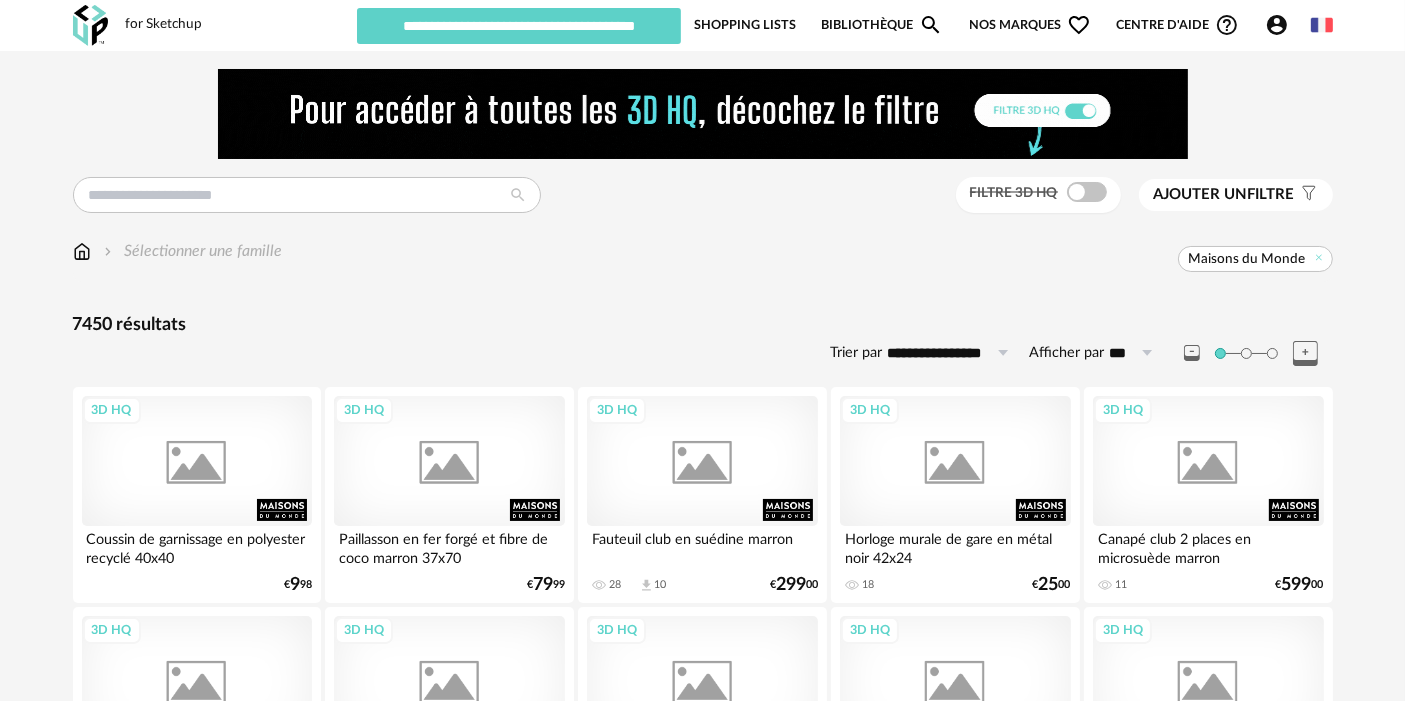 scroll, scrollTop: 3872, scrollLeft: 0, axis: vertical 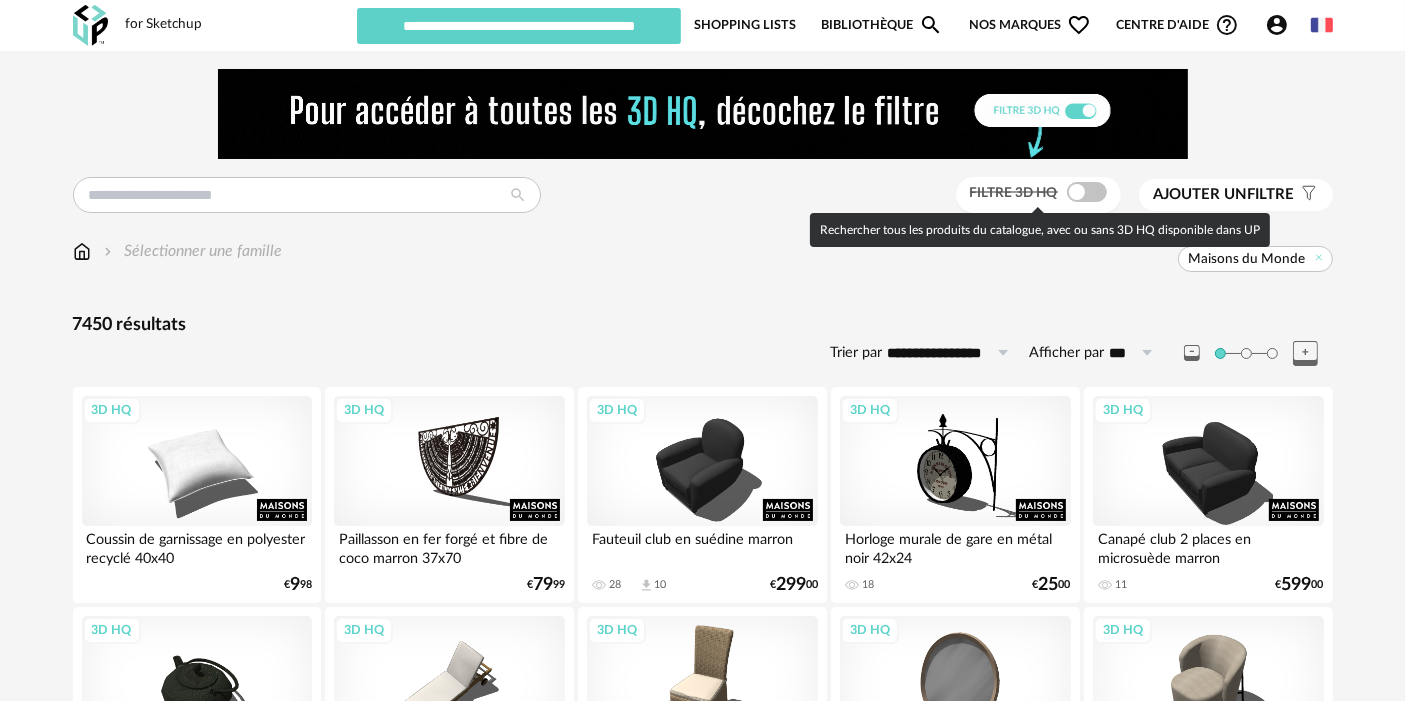 click at bounding box center [1087, 192] 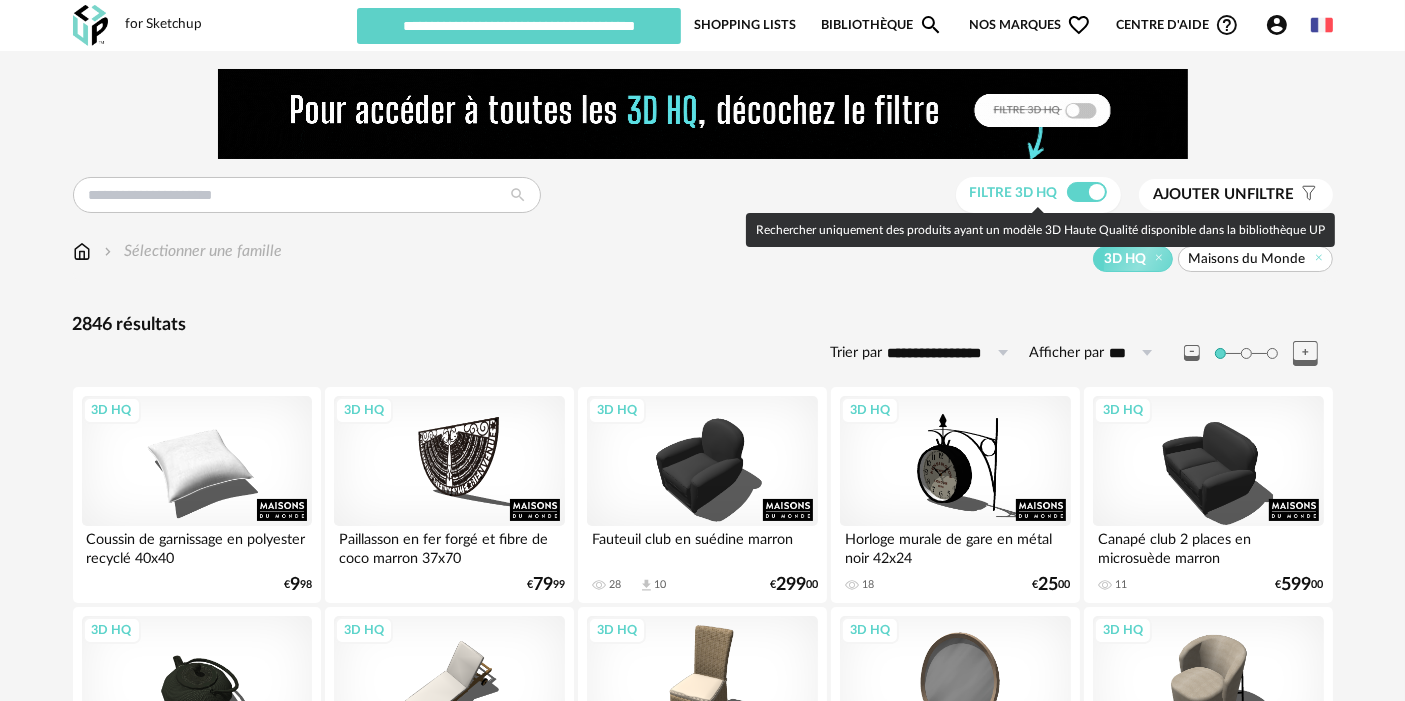 click on "Filtre 3D HQ" at bounding box center [1041, 192] 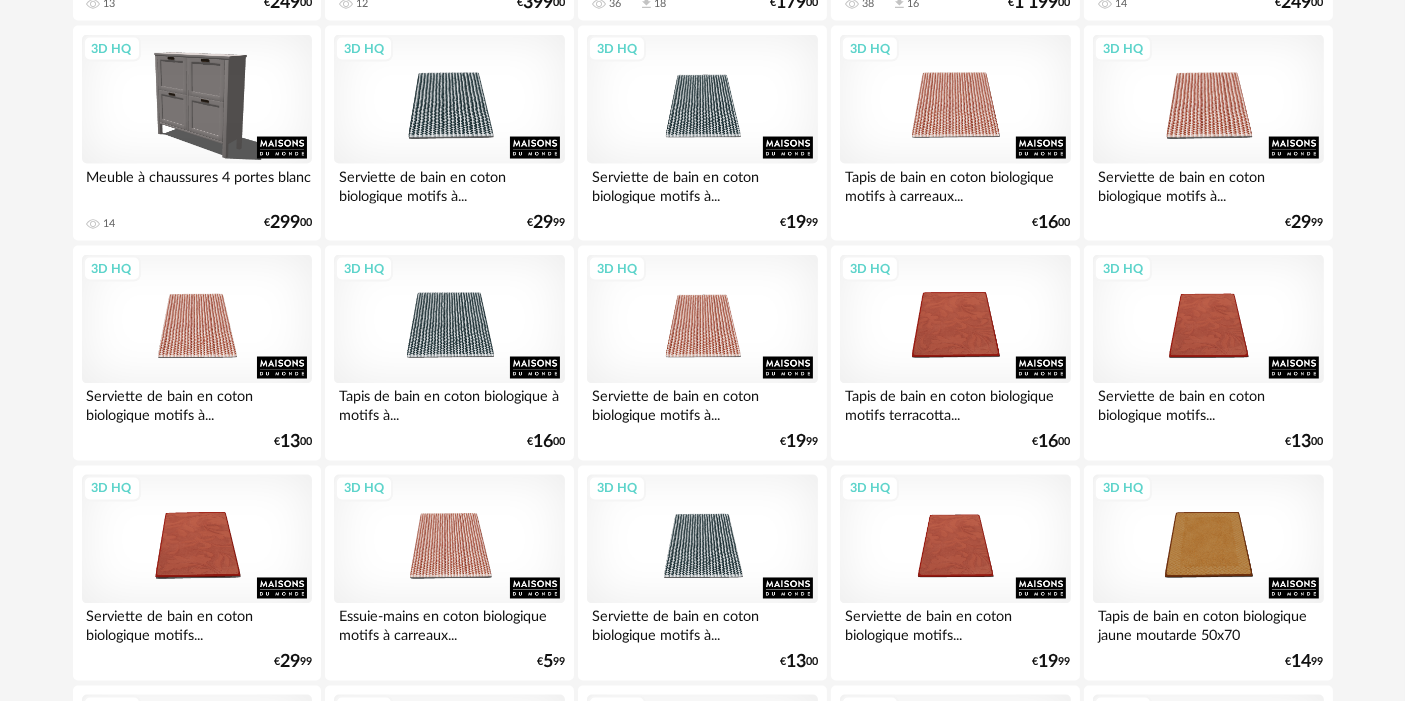 scroll, scrollTop: 4217, scrollLeft: 0, axis: vertical 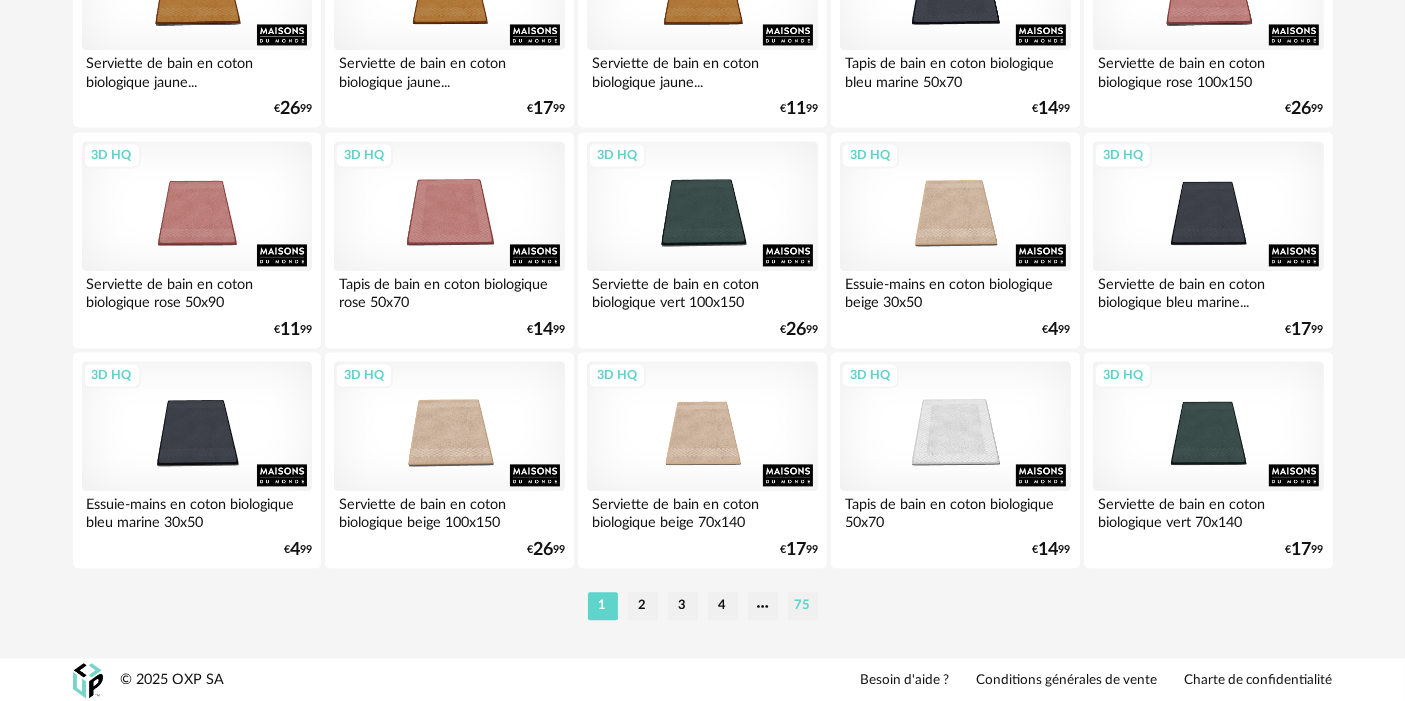 click on "75" at bounding box center [803, 606] 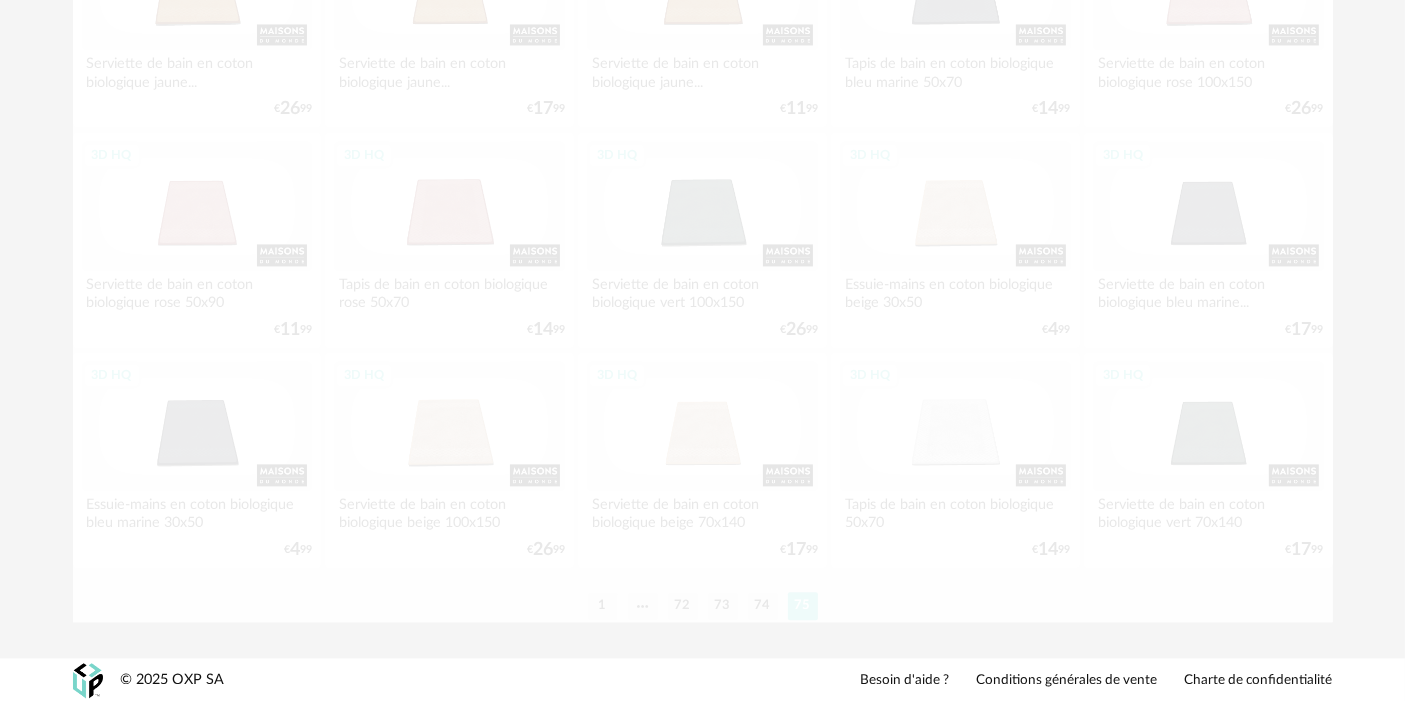 scroll, scrollTop: 0, scrollLeft: 0, axis: both 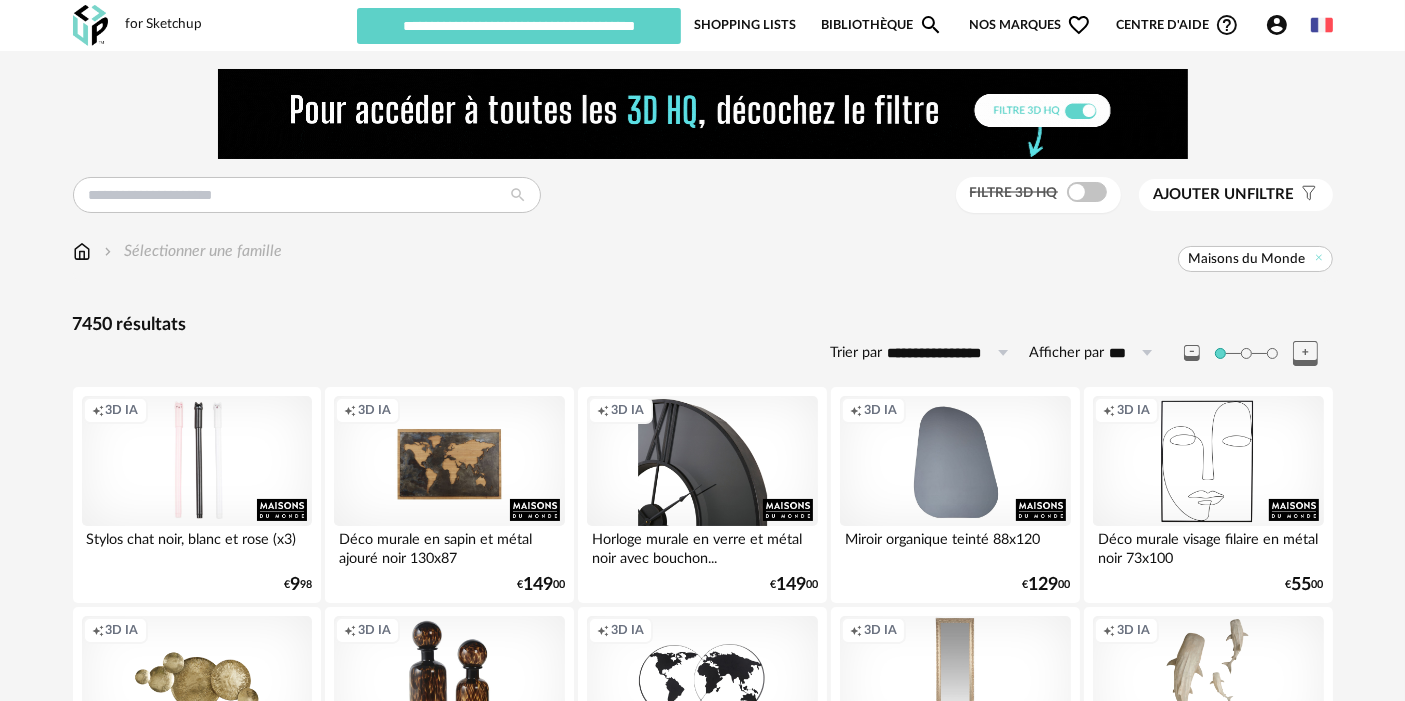 click on "Creation icon   3D IA" at bounding box center [702, 461] 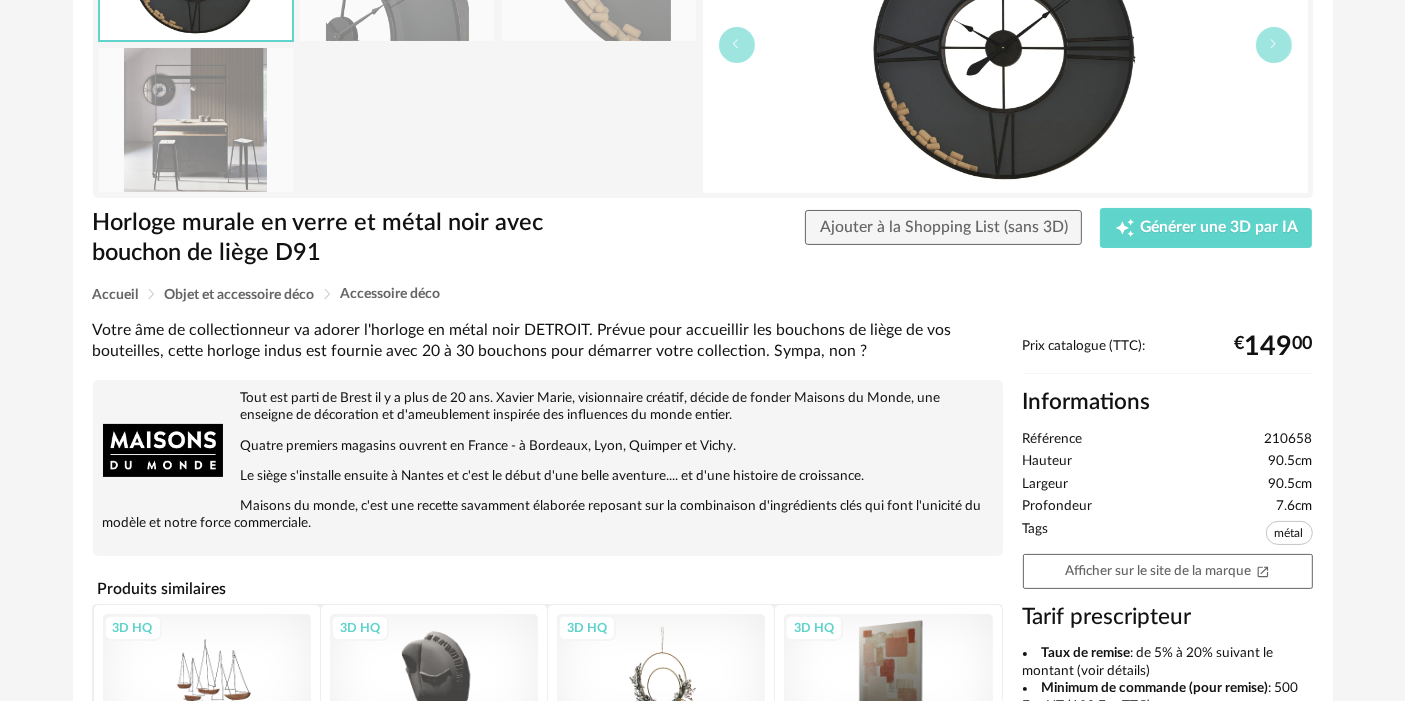 scroll, scrollTop: 0, scrollLeft: 0, axis: both 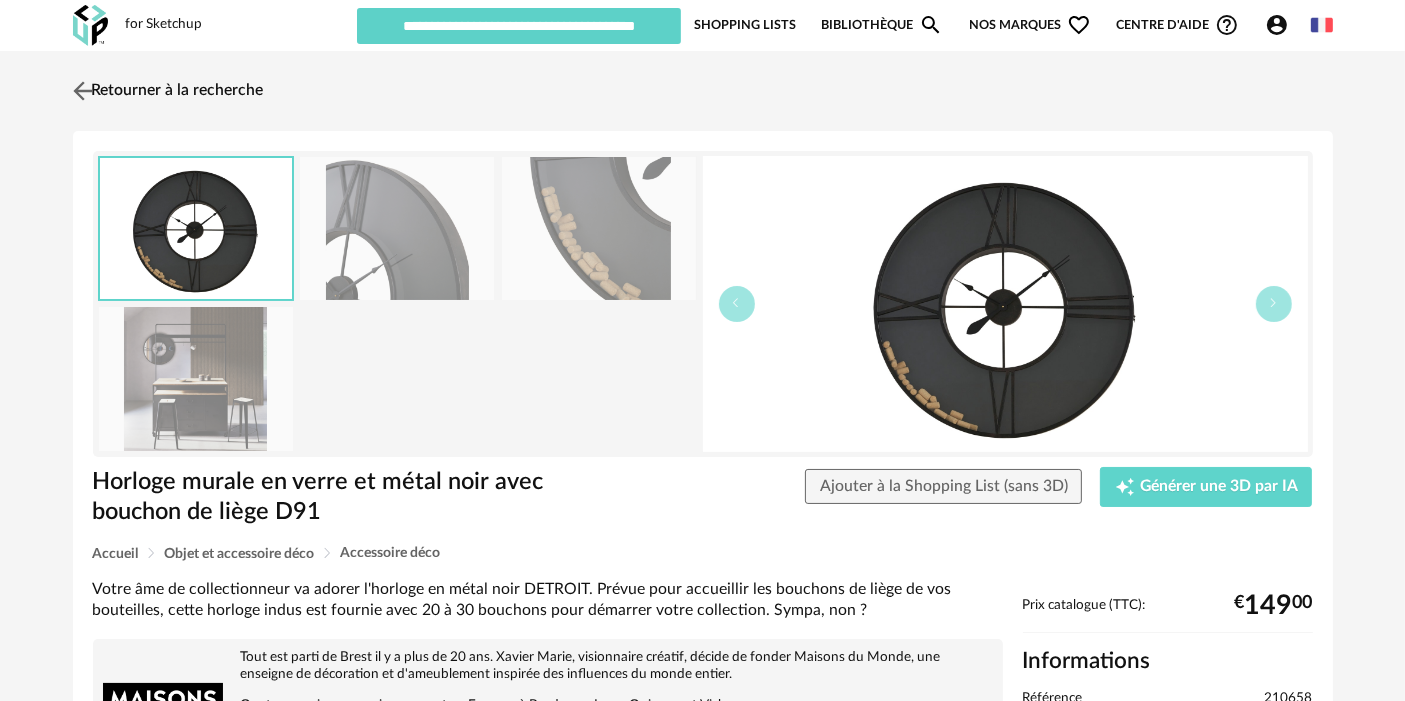 click on "Retourner à la recherche" at bounding box center [166, 91] 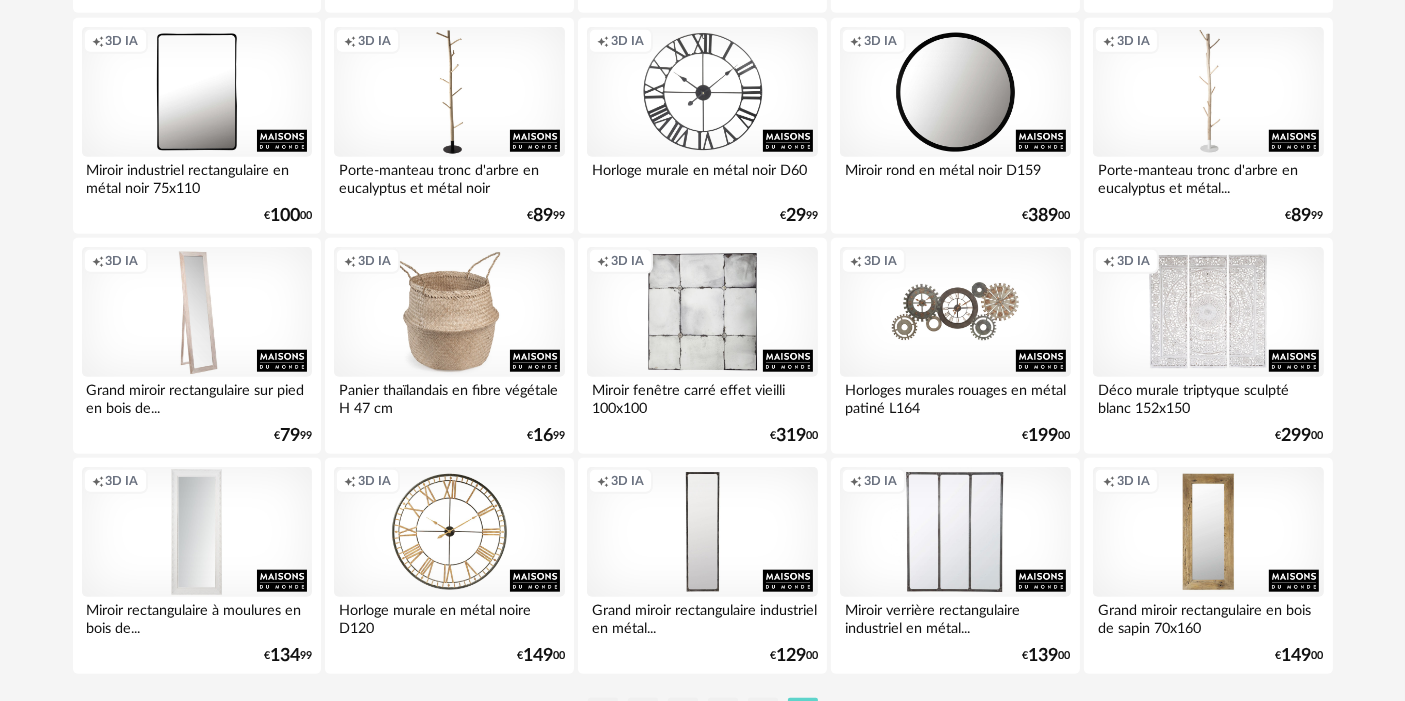 scroll, scrollTop: 0, scrollLeft: 0, axis: both 